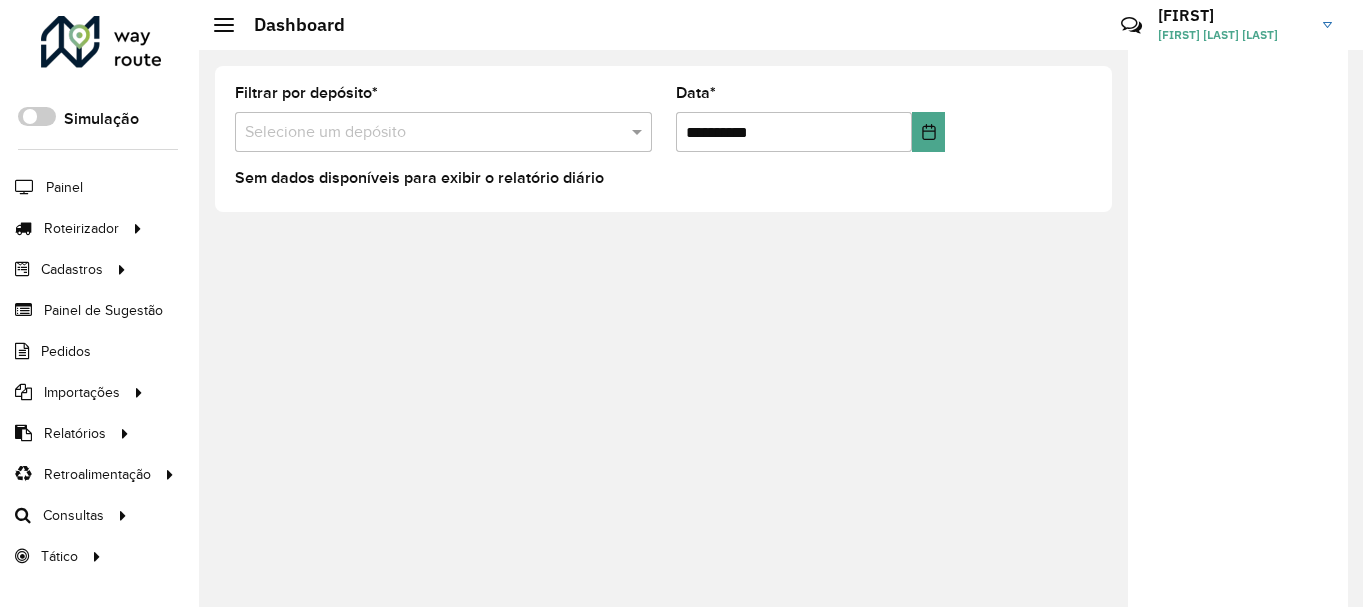 scroll, scrollTop: 0, scrollLeft: 0, axis: both 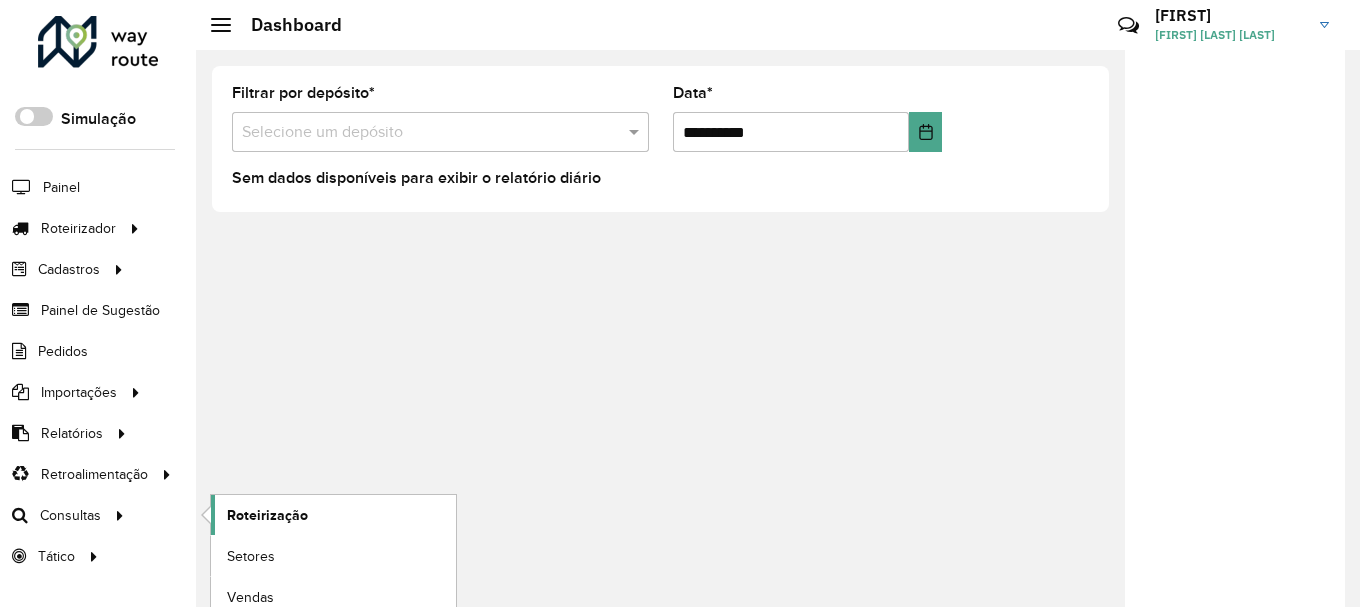click on "Roteirização" 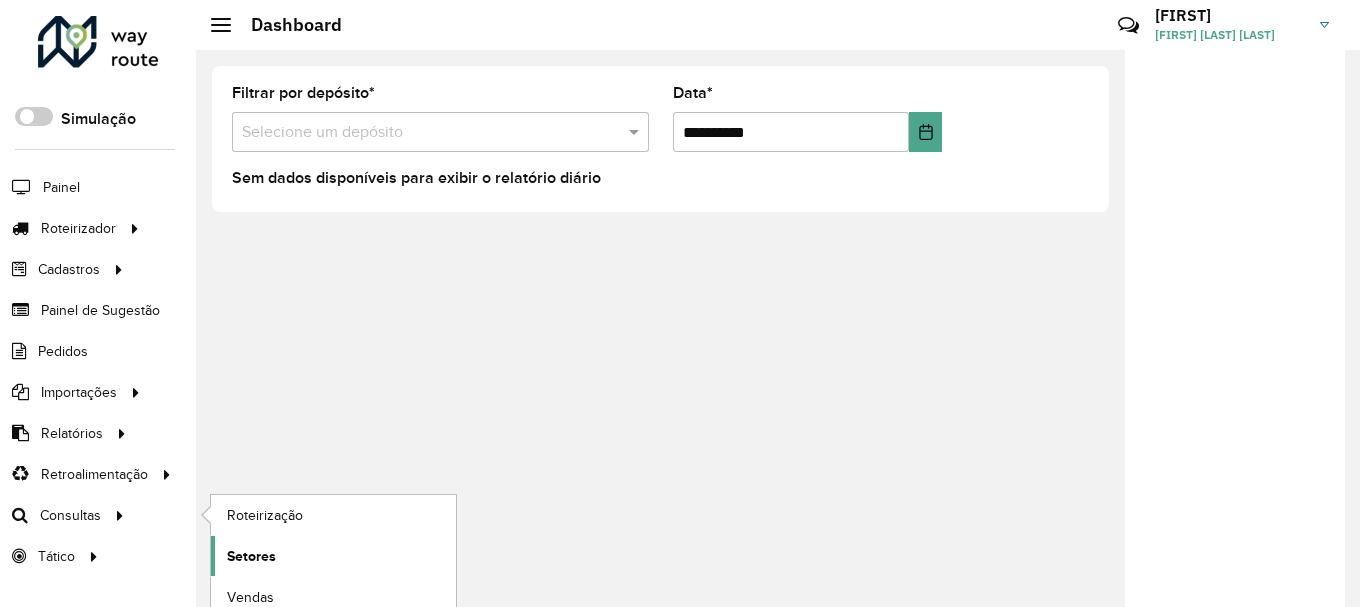 click on "Setores" 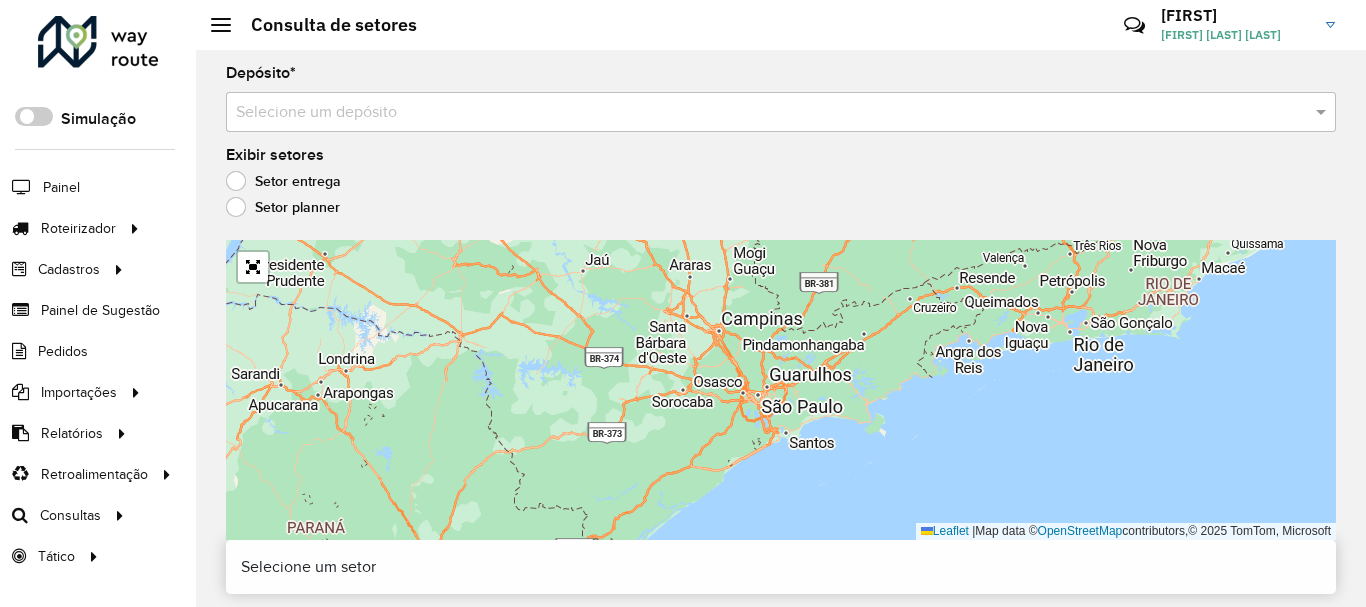 click on "Depósito  * Selecione um depósito  Exibir setores   Setor entrega   Setor planner   Leaflet   |  Map data ©  OpenStreetMap  contributors,© 2025 TomTom, Microsoft  Selecione um setor" 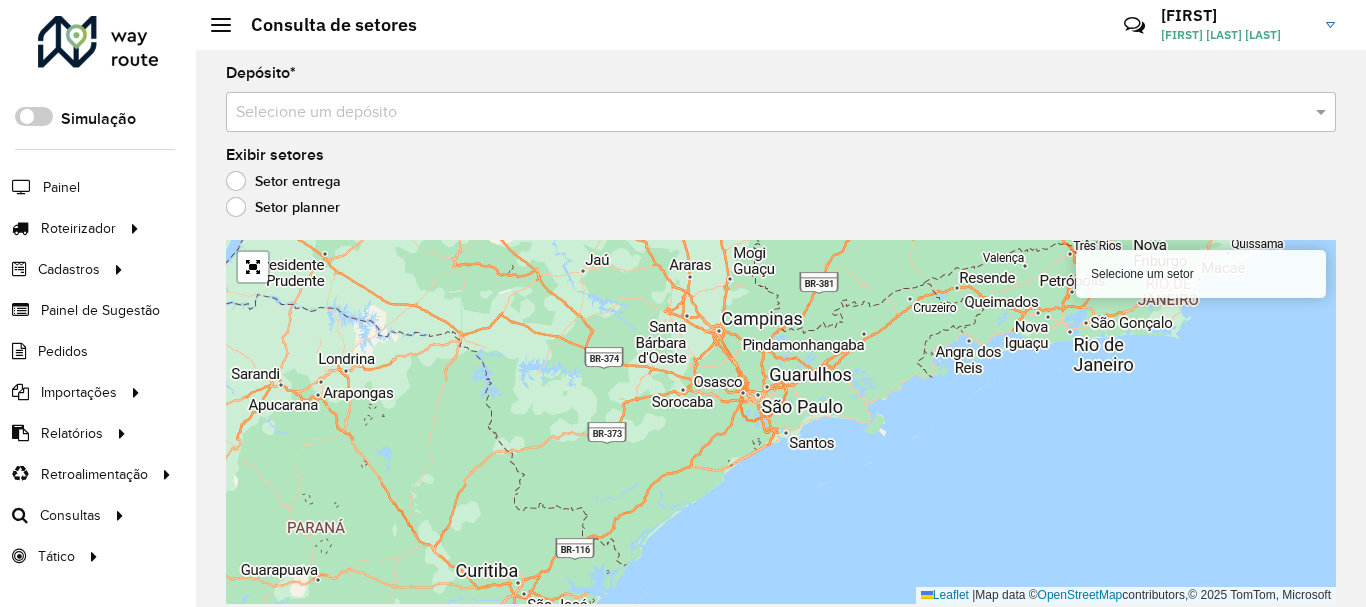 click at bounding box center (761, 113) 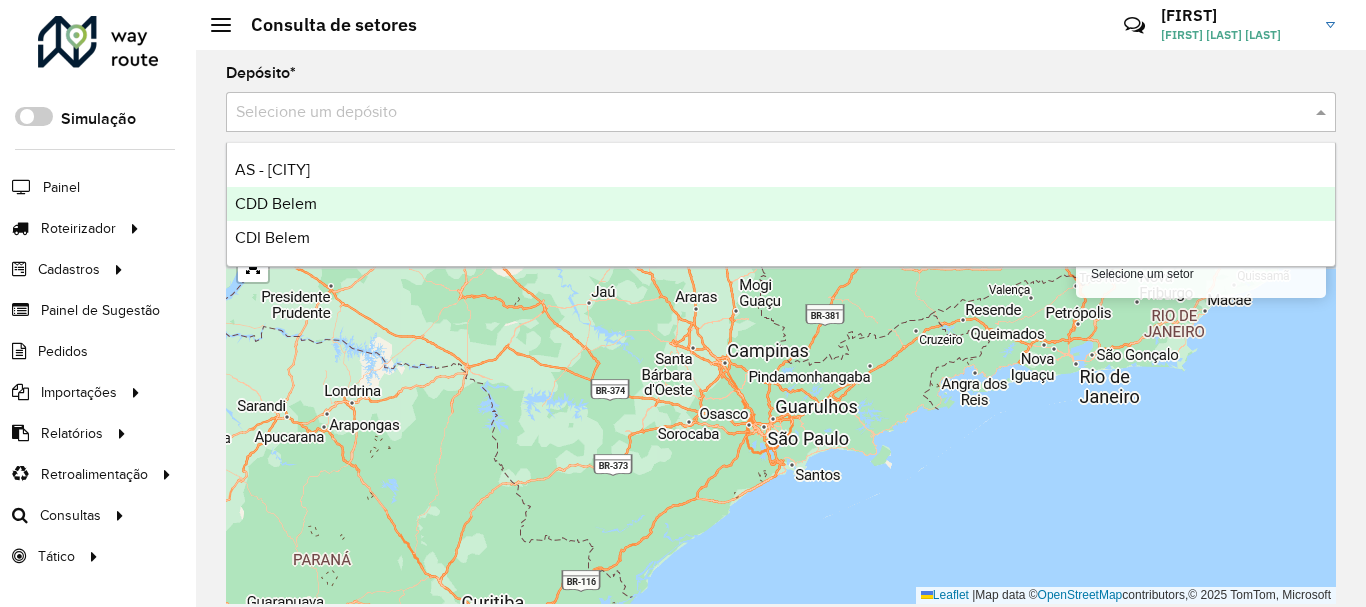 click on "CDD Belem" at bounding box center (276, 203) 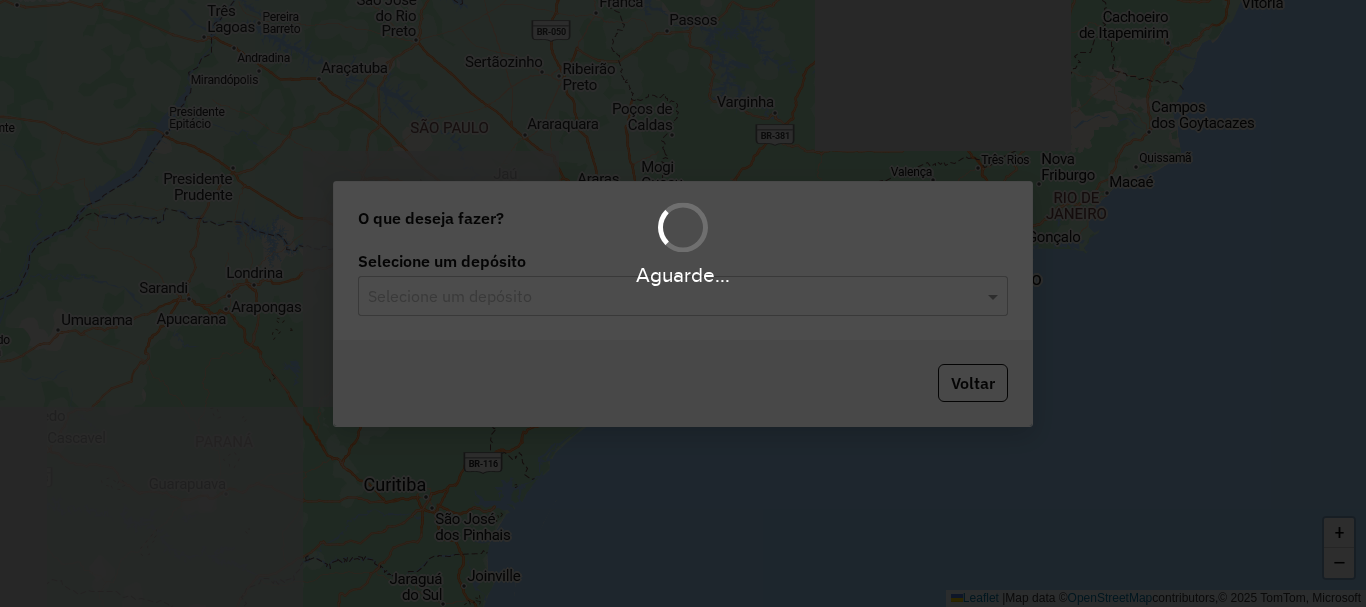 scroll, scrollTop: 0, scrollLeft: 0, axis: both 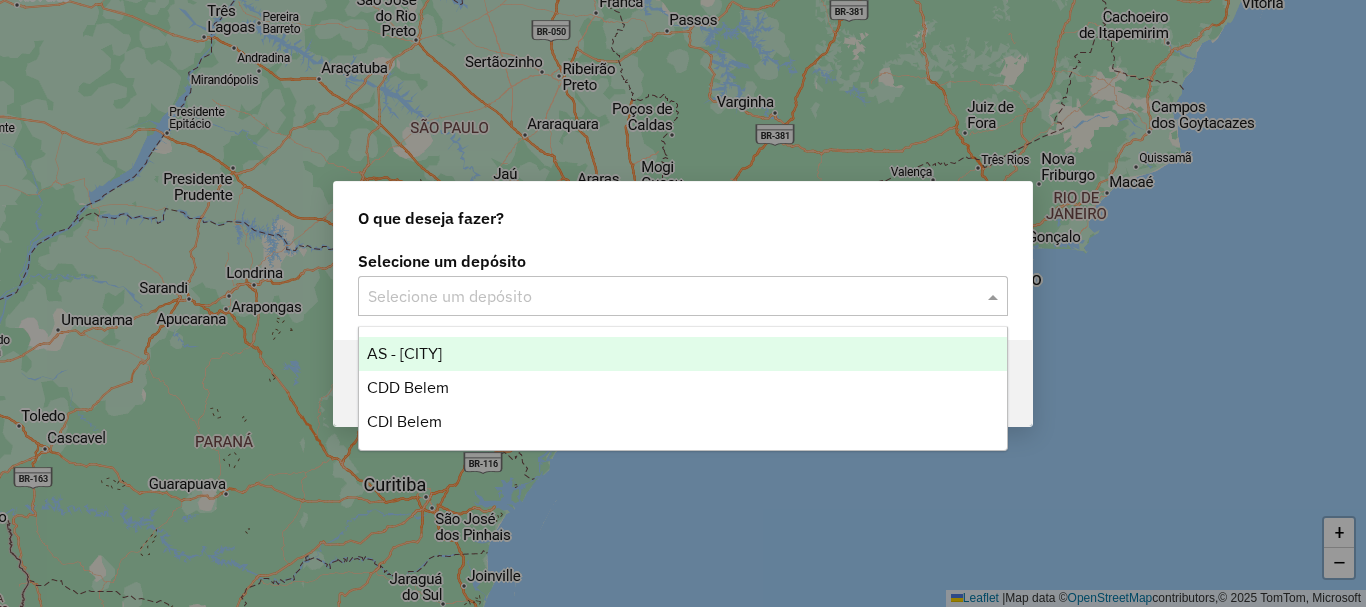 click 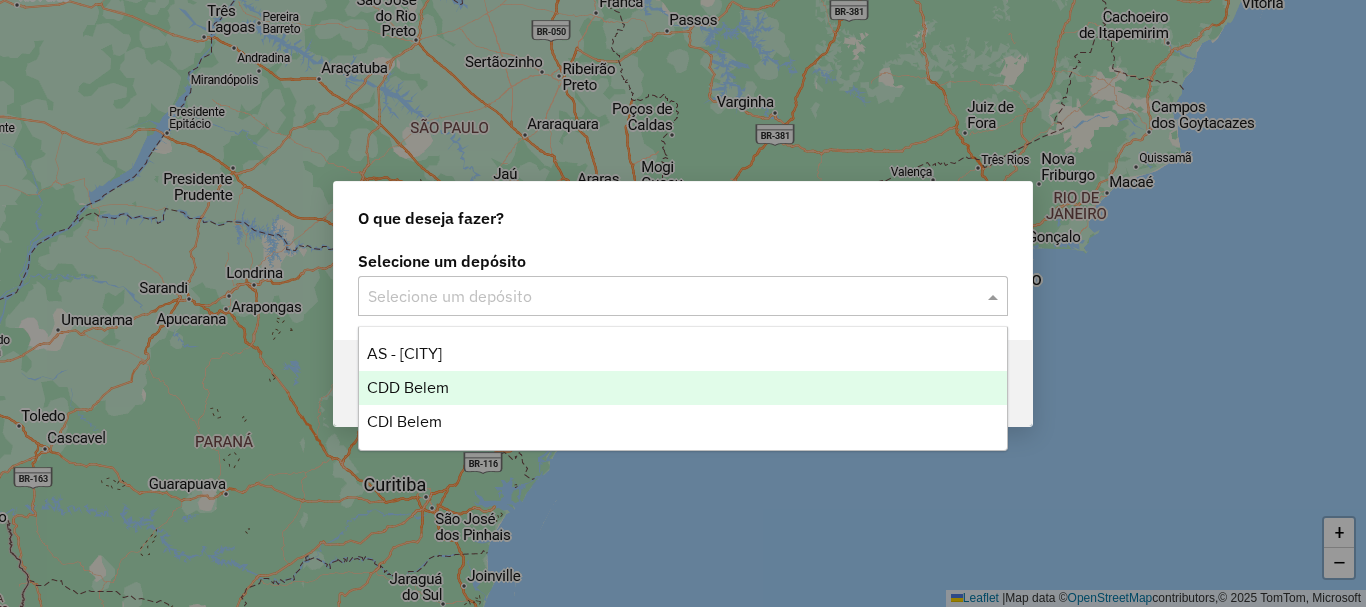 click on "CDD Belem" at bounding box center [408, 387] 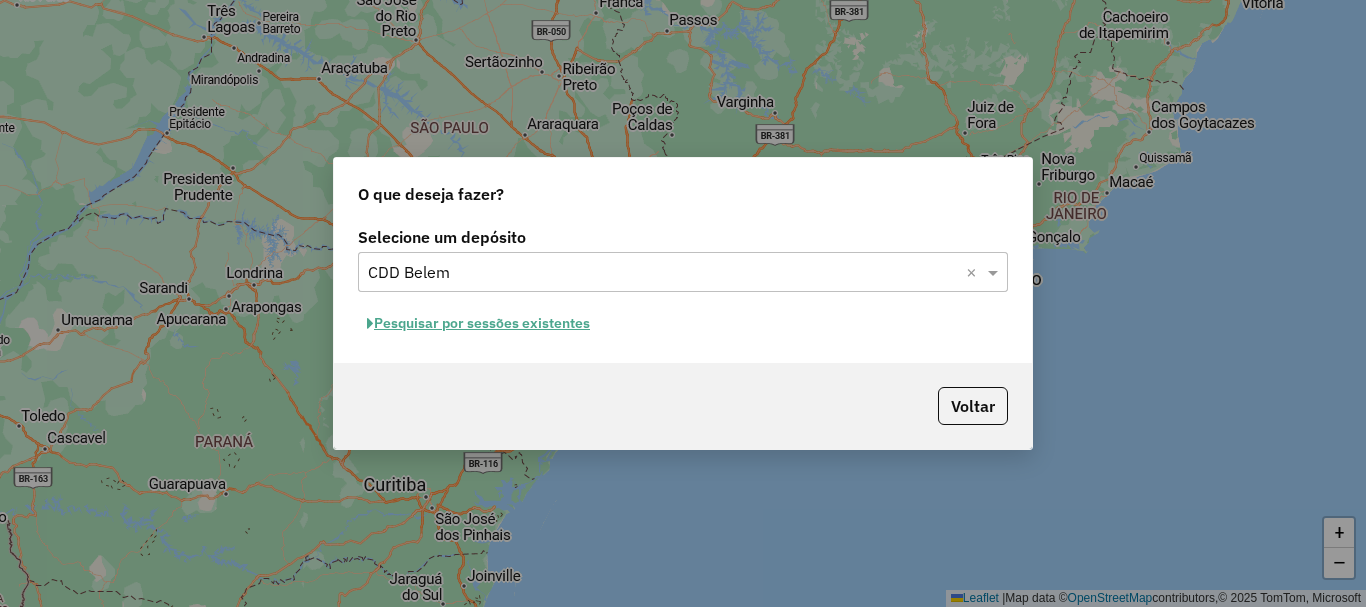 click on "Pesquisar por sessões existentes" 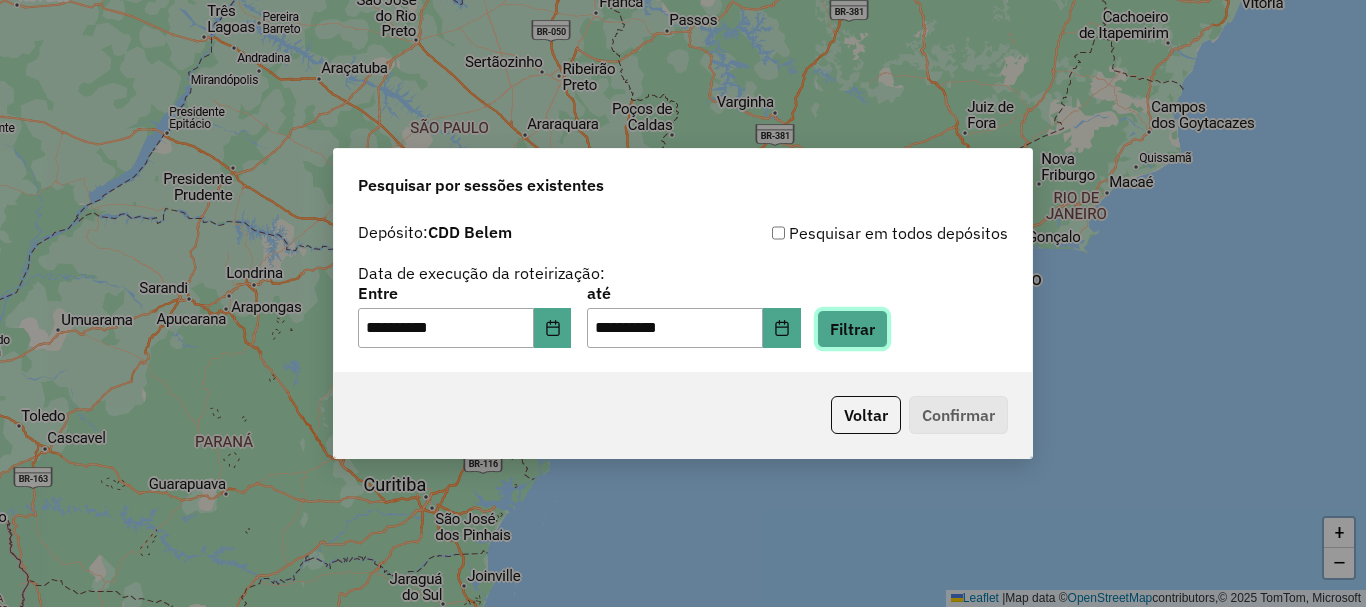 click on "Filtrar" 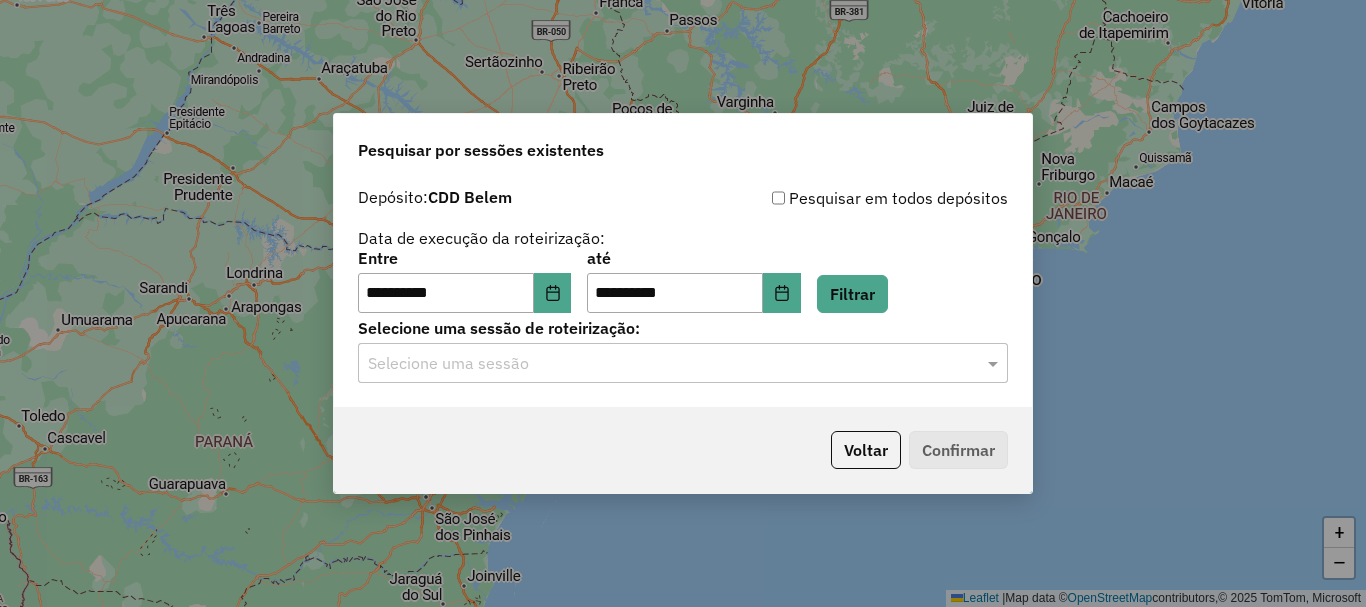 click on "**********" 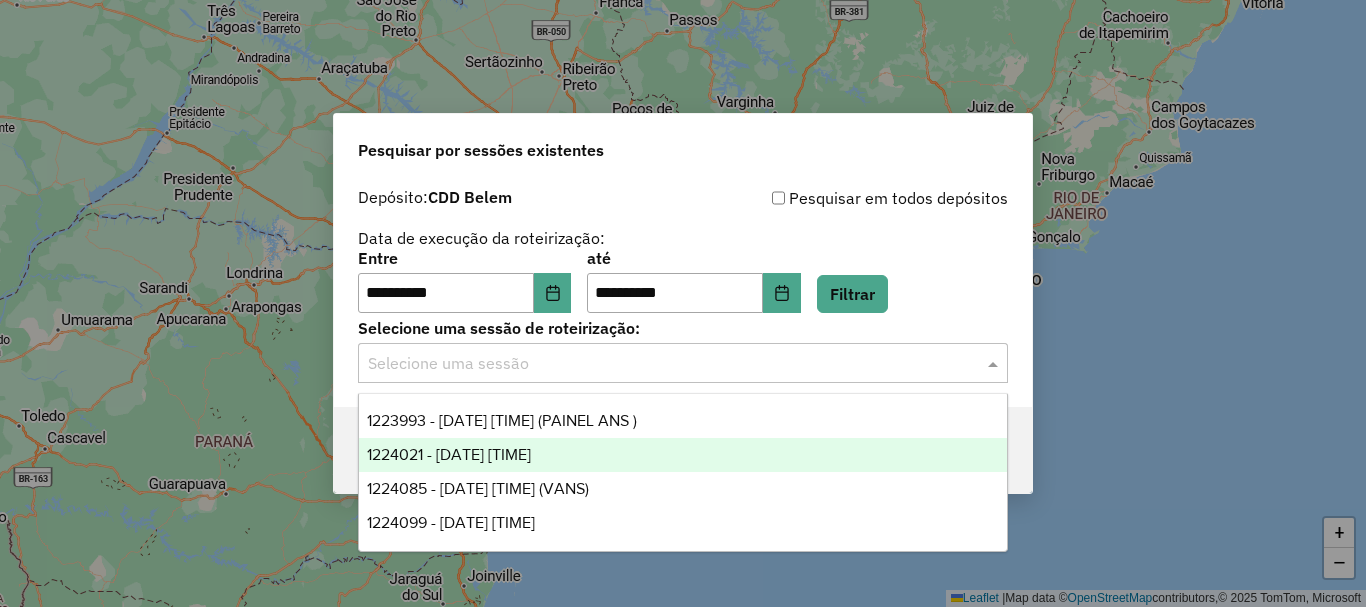 click on "1224021 - 05/08/2025 19:52" at bounding box center [683, 455] 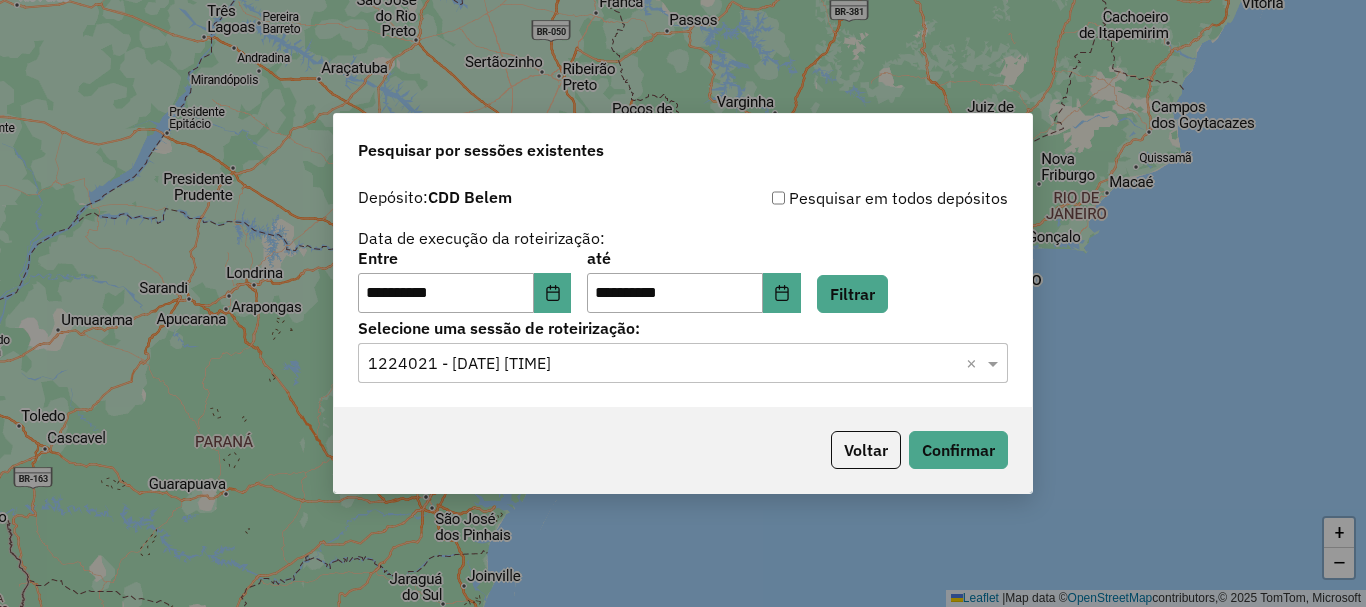 click 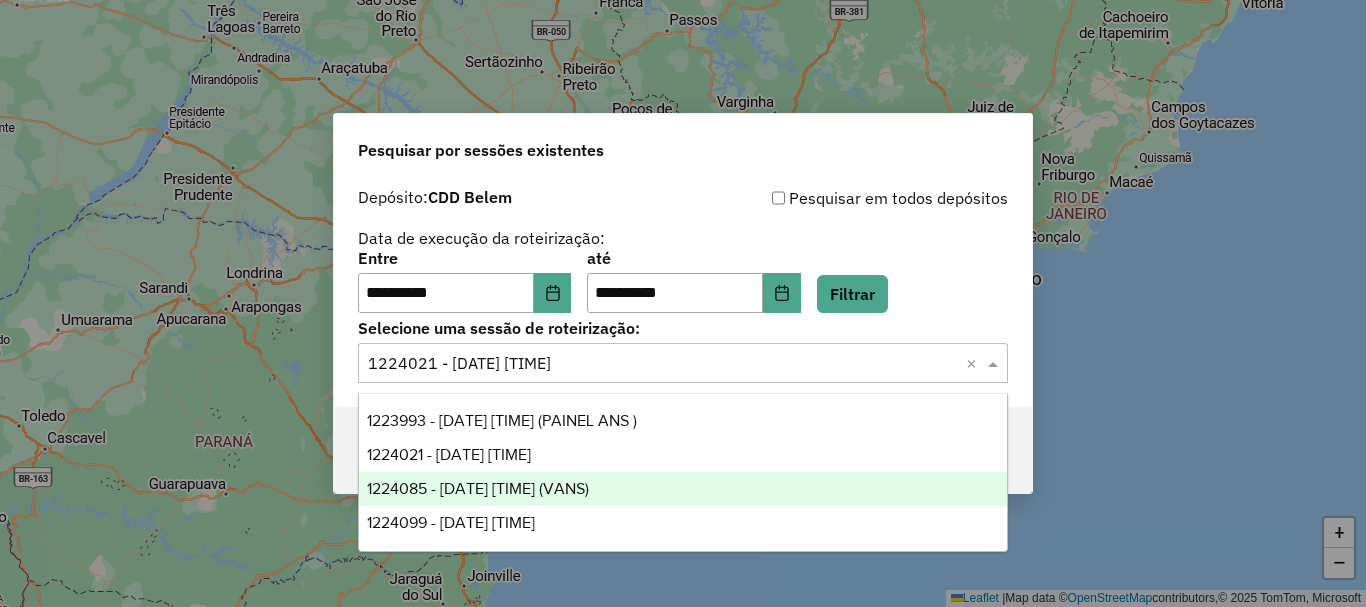 drag, startPoint x: 601, startPoint y: 487, endPoint x: 657, endPoint y: 493, distance: 56.32051 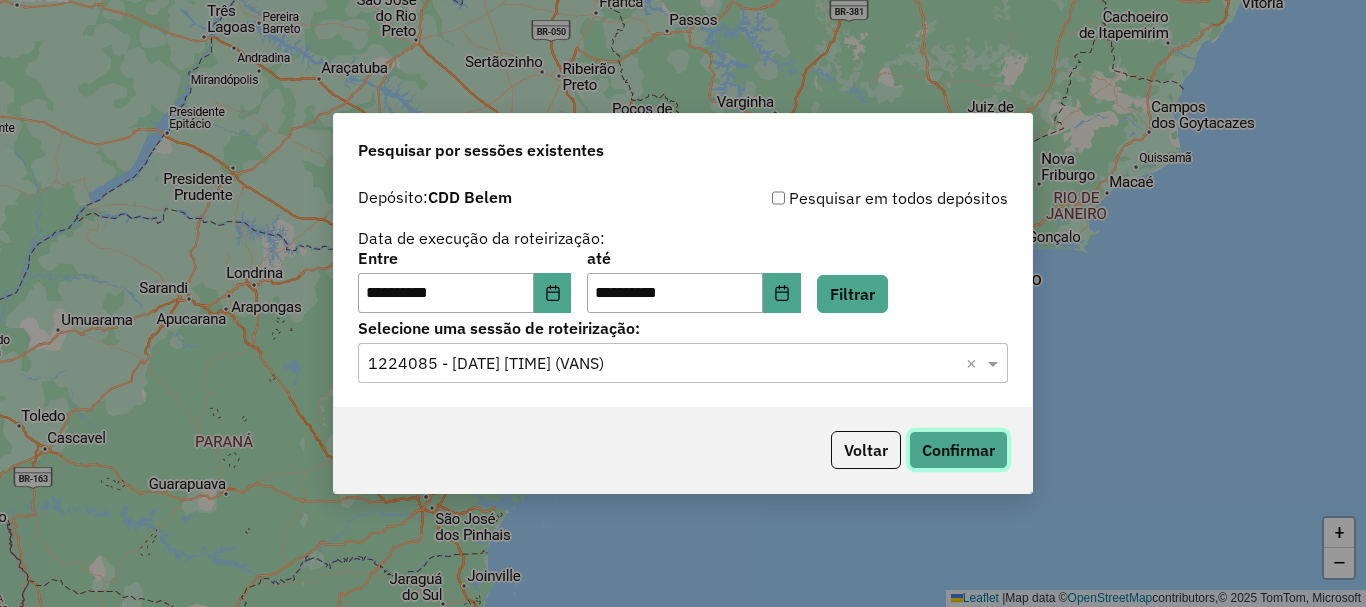 click on "Confirmar" 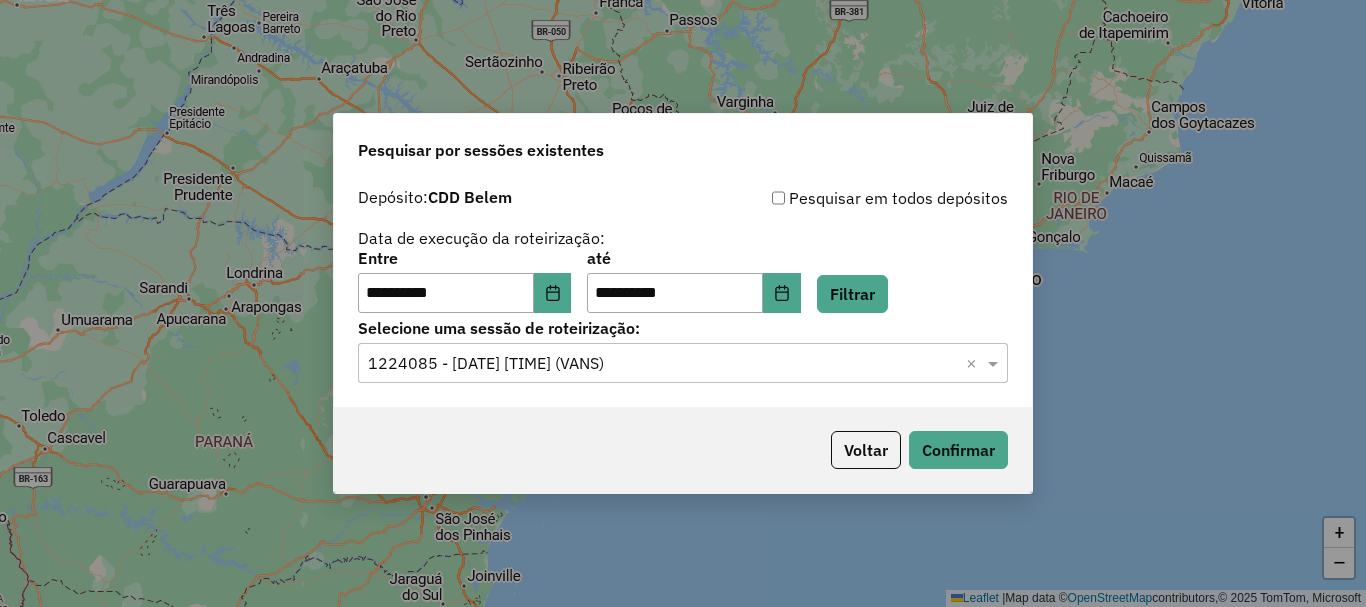 click 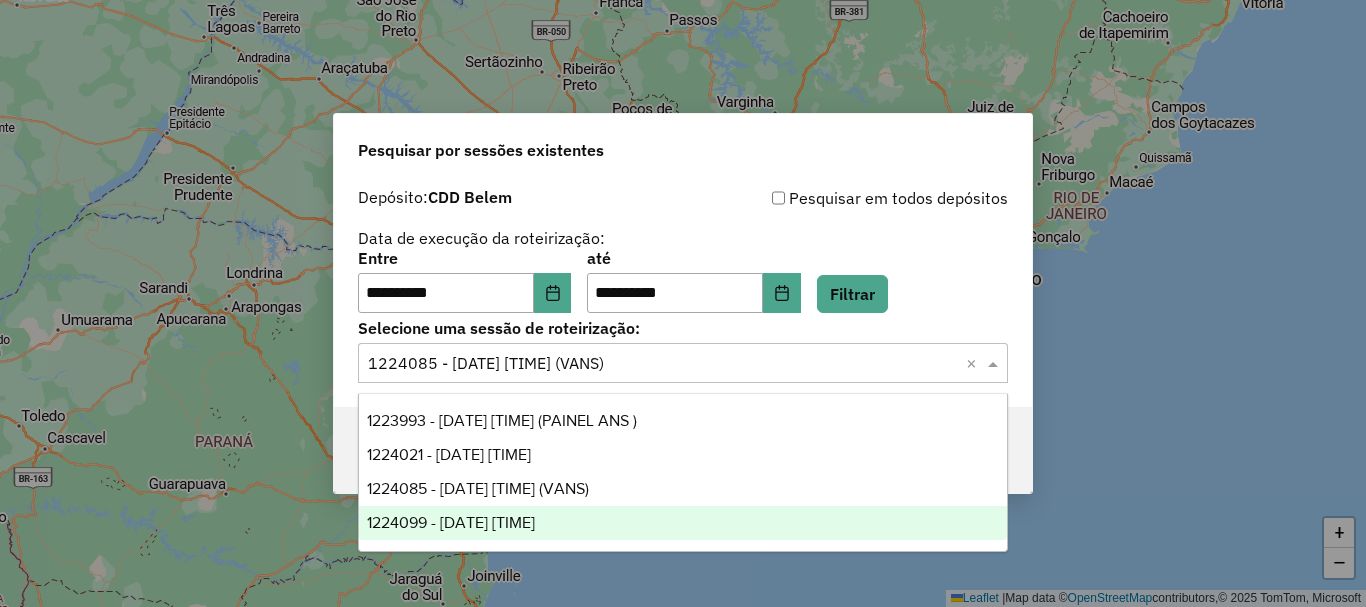 click on "1224099 - 05/08/2025 21:07" at bounding box center [451, 522] 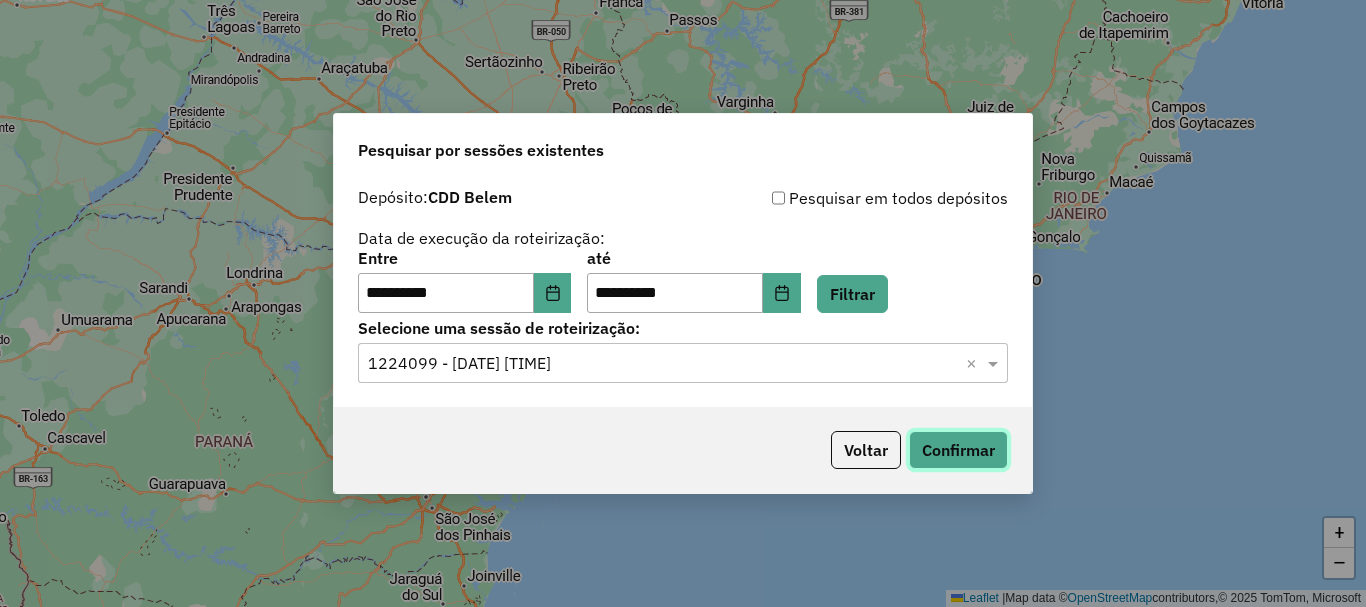 click on "Confirmar" 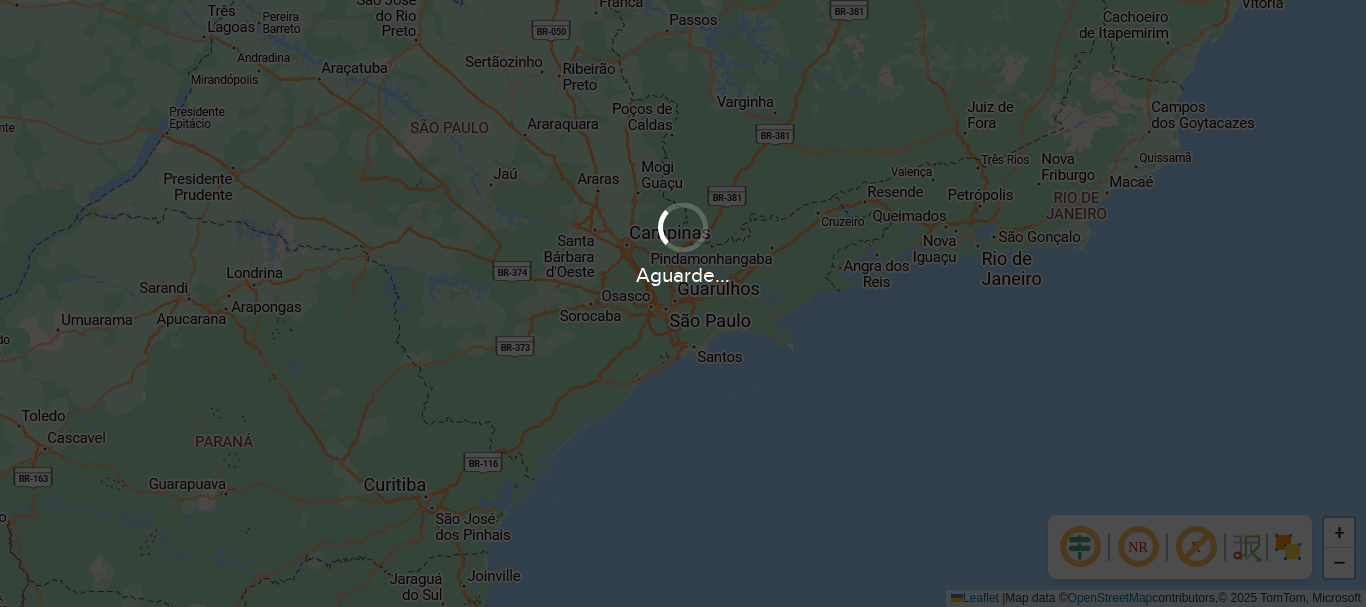 scroll, scrollTop: 0, scrollLeft: 0, axis: both 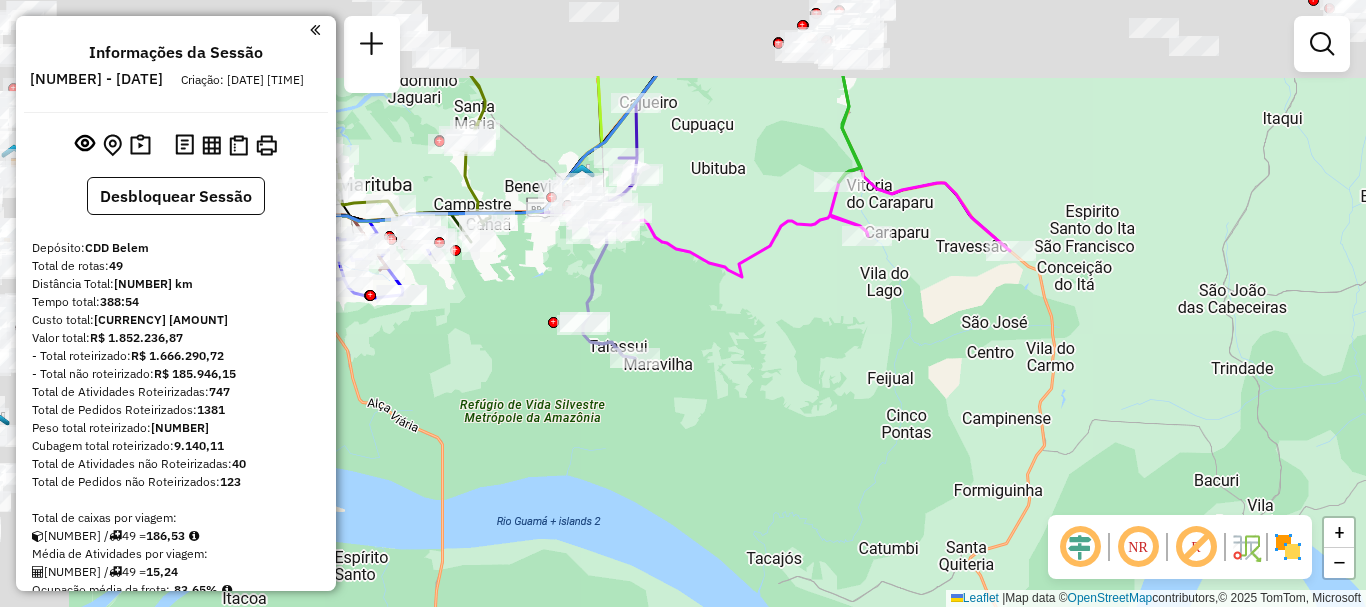 drag, startPoint x: 713, startPoint y: 208, endPoint x: 1153, endPoint y: 411, distance: 484.57095 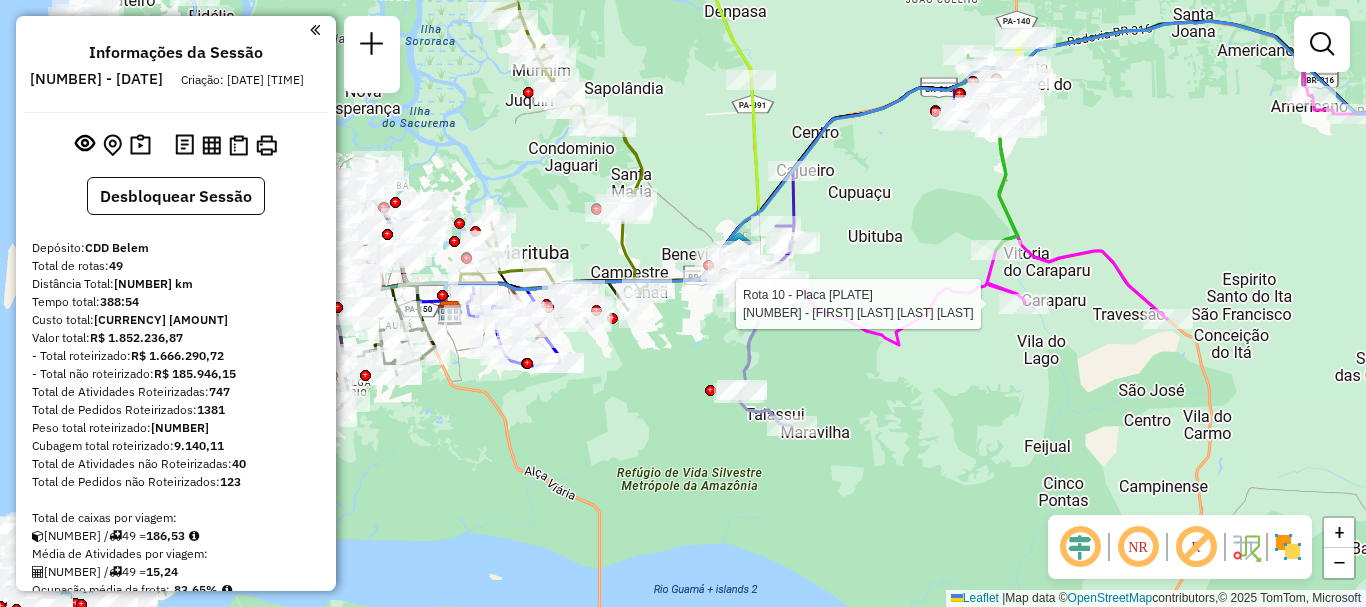 select on "**********" 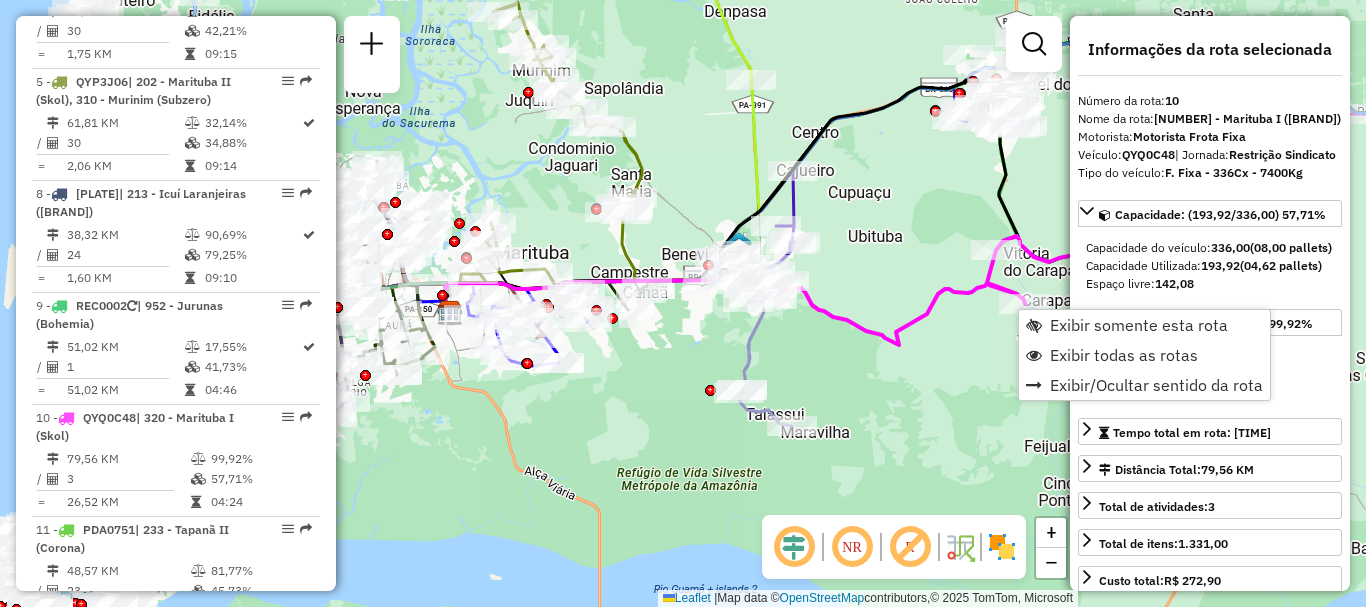 scroll, scrollTop: 1633, scrollLeft: 0, axis: vertical 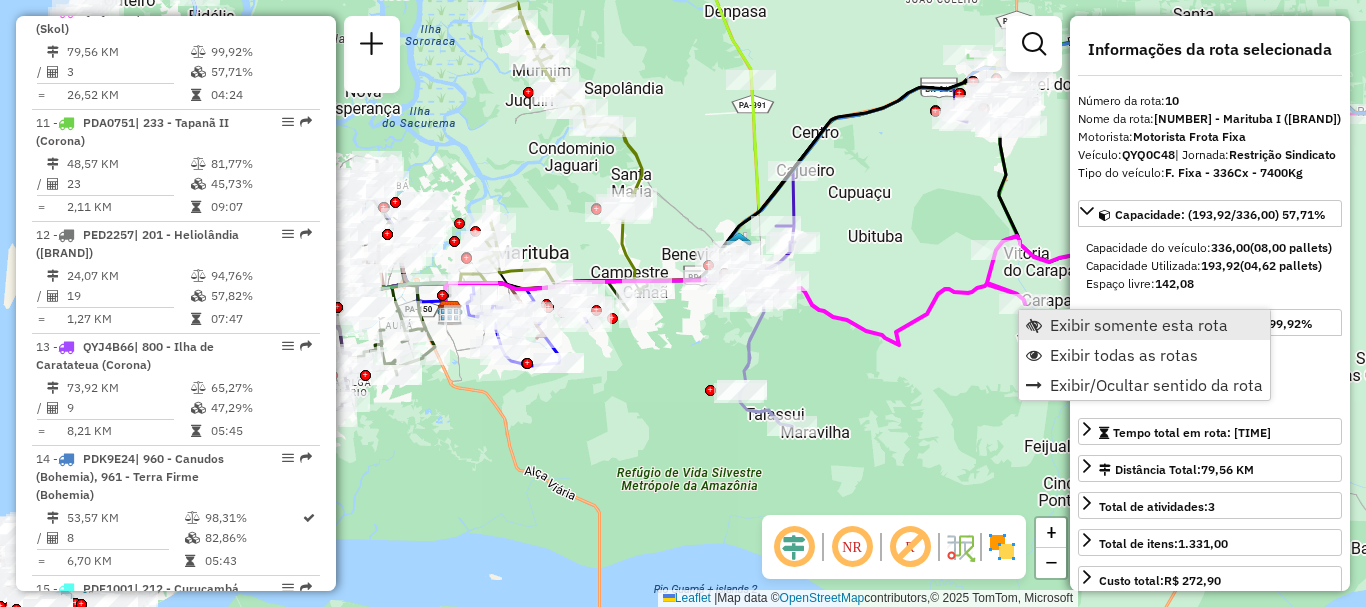 click on "Exibir somente esta rota" at bounding box center (1139, 325) 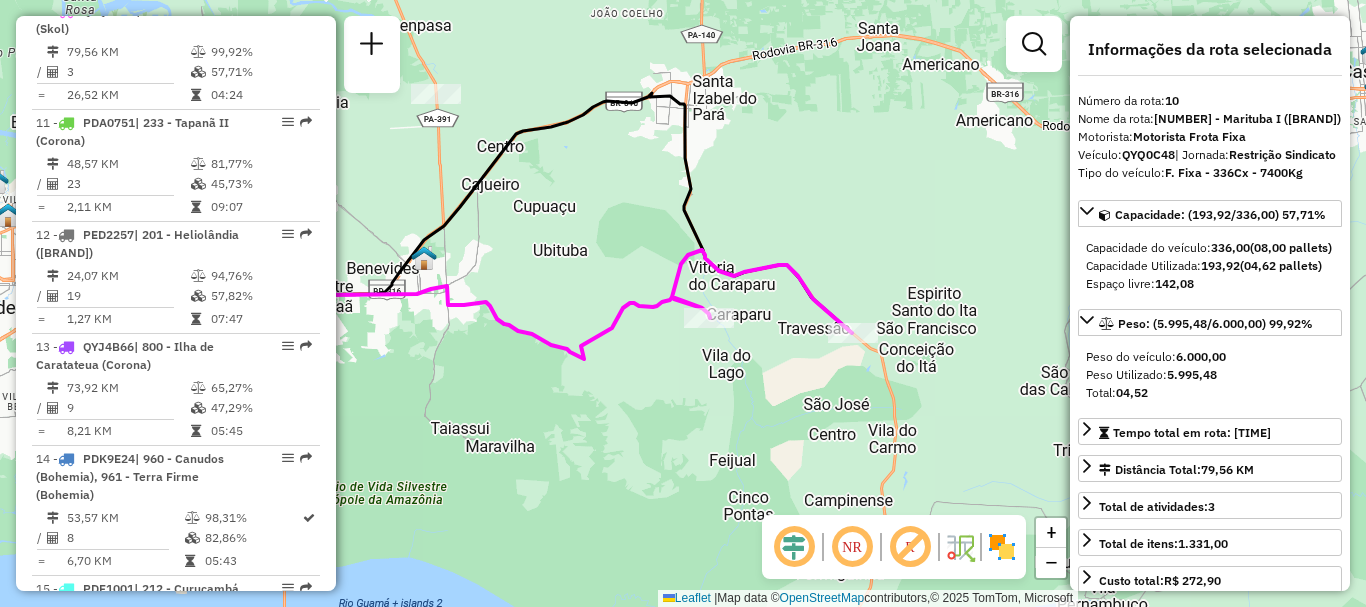 drag, startPoint x: 874, startPoint y: 504, endPoint x: 688, endPoint y: 432, distance: 199.44925 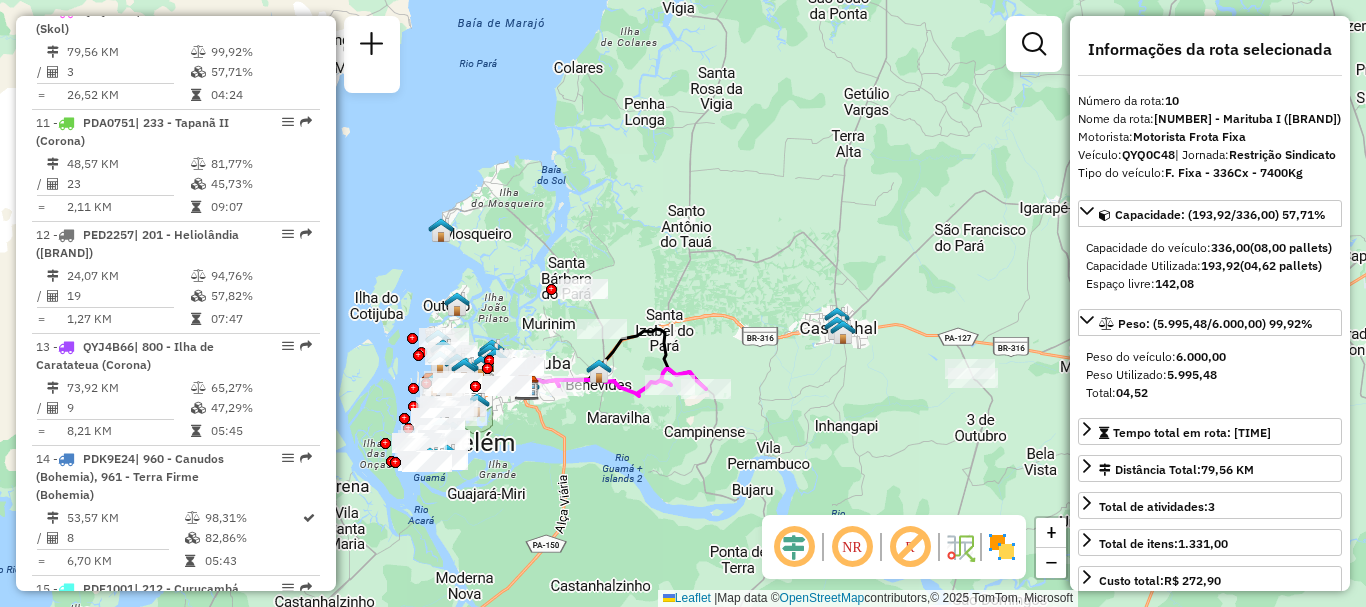 drag, startPoint x: 944, startPoint y: 317, endPoint x: 794, endPoint y: 325, distance: 150.21318 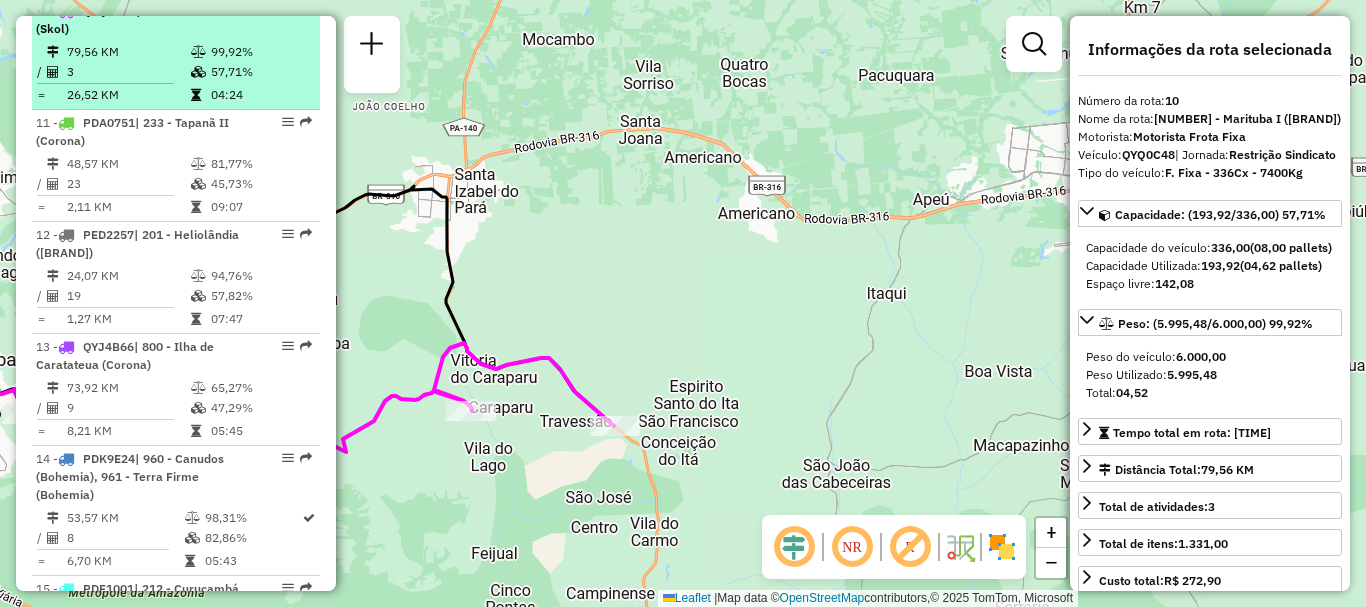click on "79,56 KM" at bounding box center [128, 52] 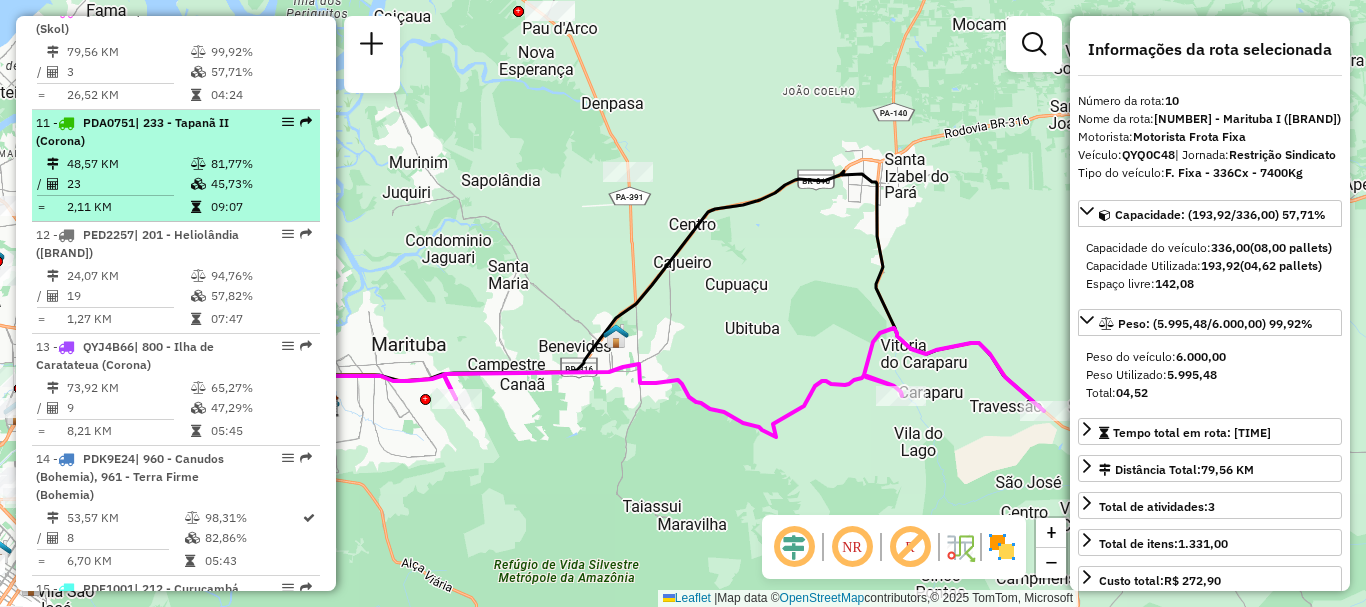 click on "23" at bounding box center [128, 184] 